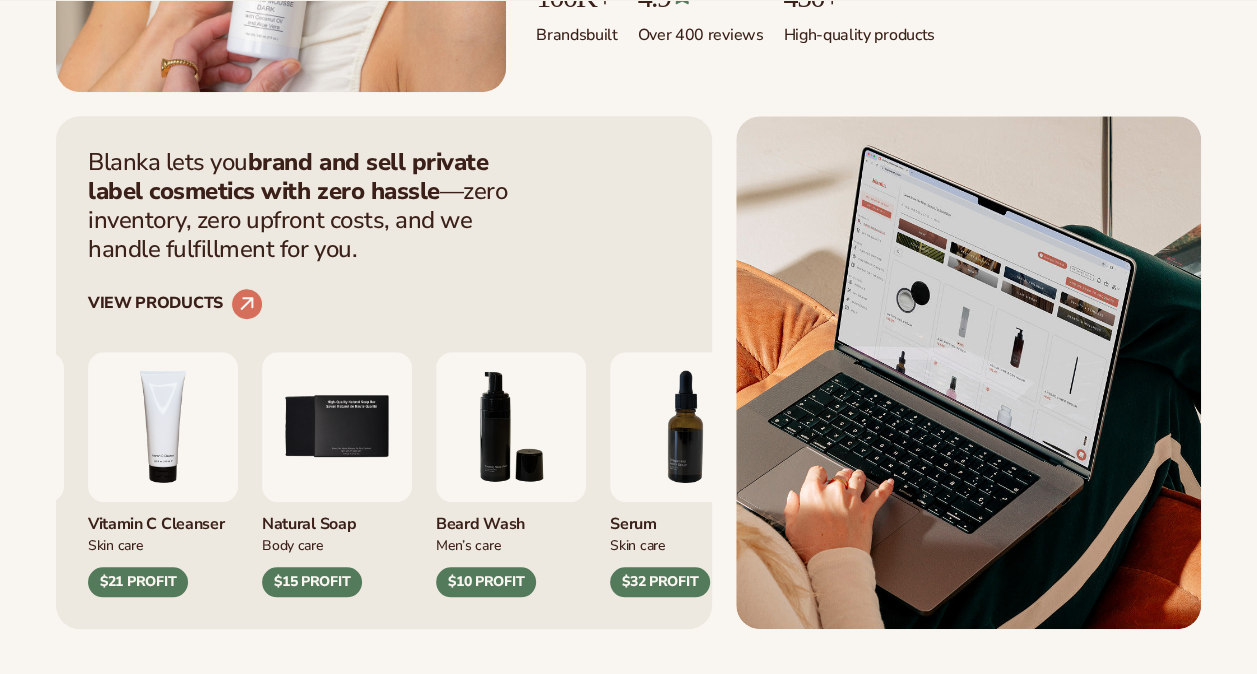 scroll, scrollTop: 600, scrollLeft: 0, axis: vertical 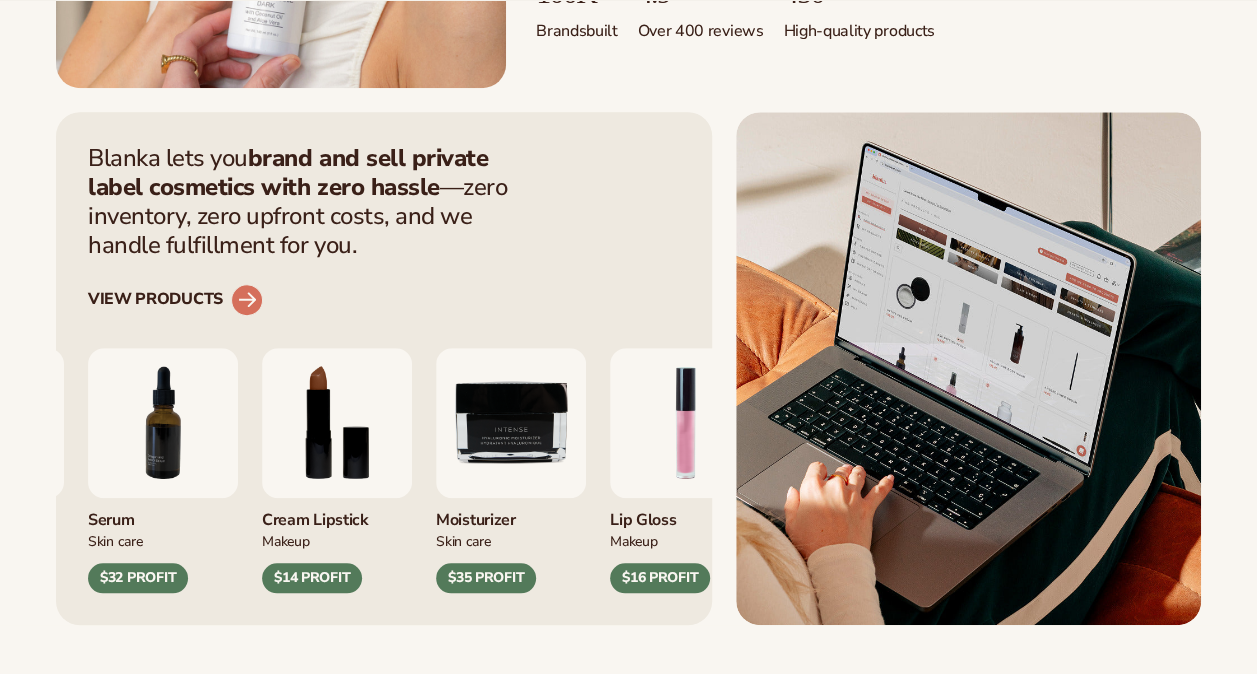 click 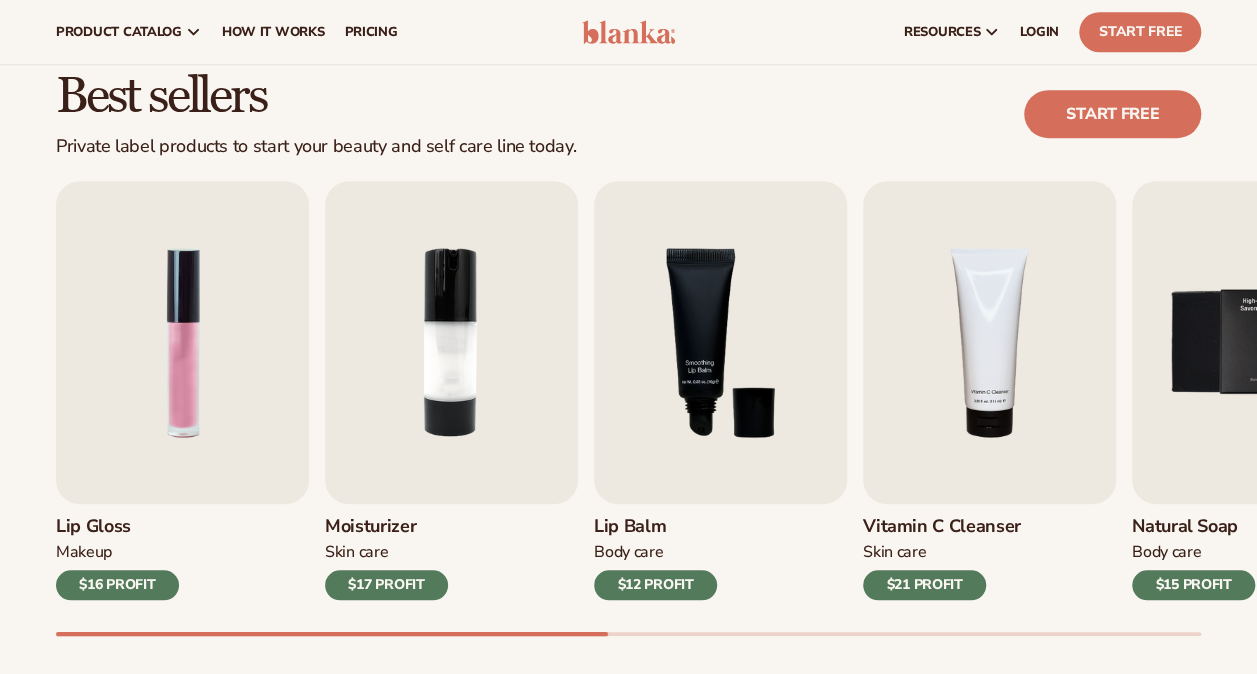scroll, scrollTop: 520, scrollLeft: 0, axis: vertical 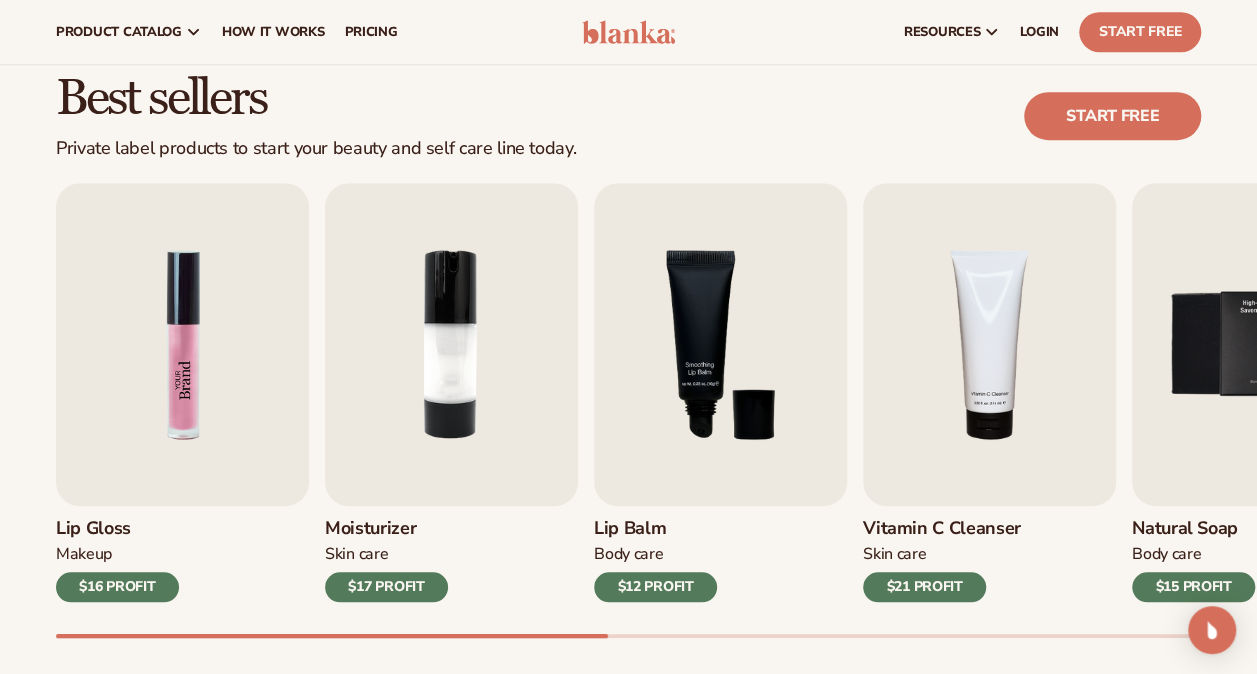 click at bounding box center (182, 344) 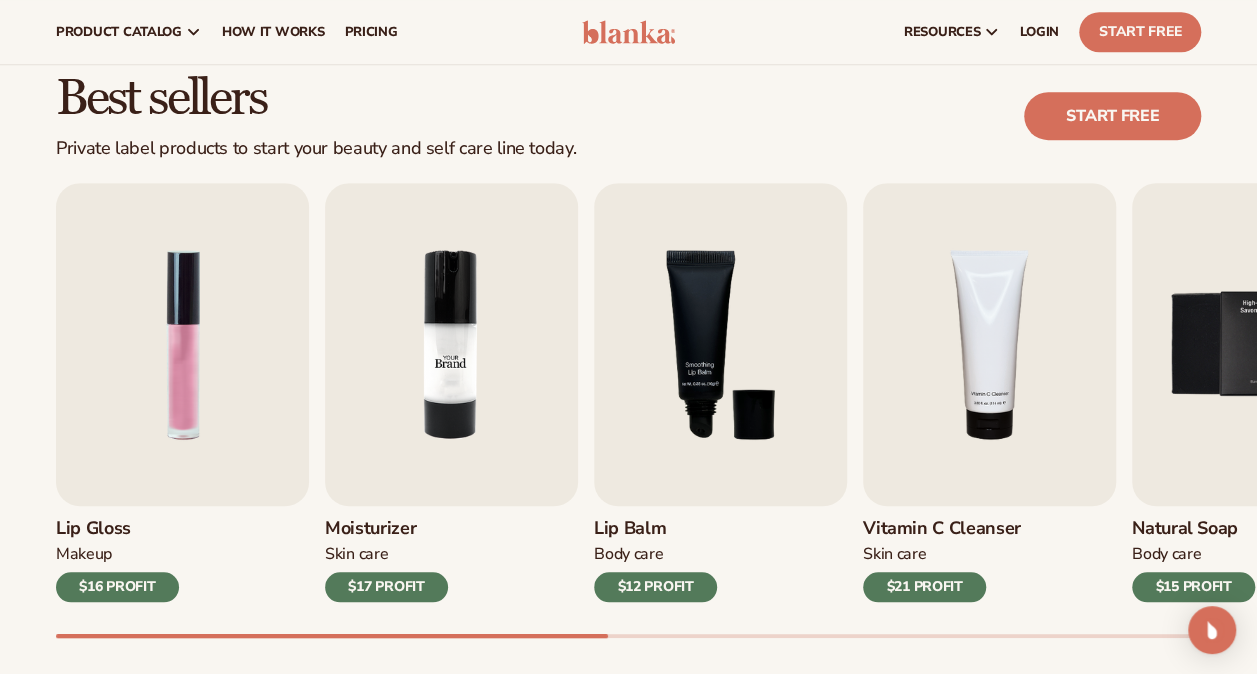 click at bounding box center [451, 344] 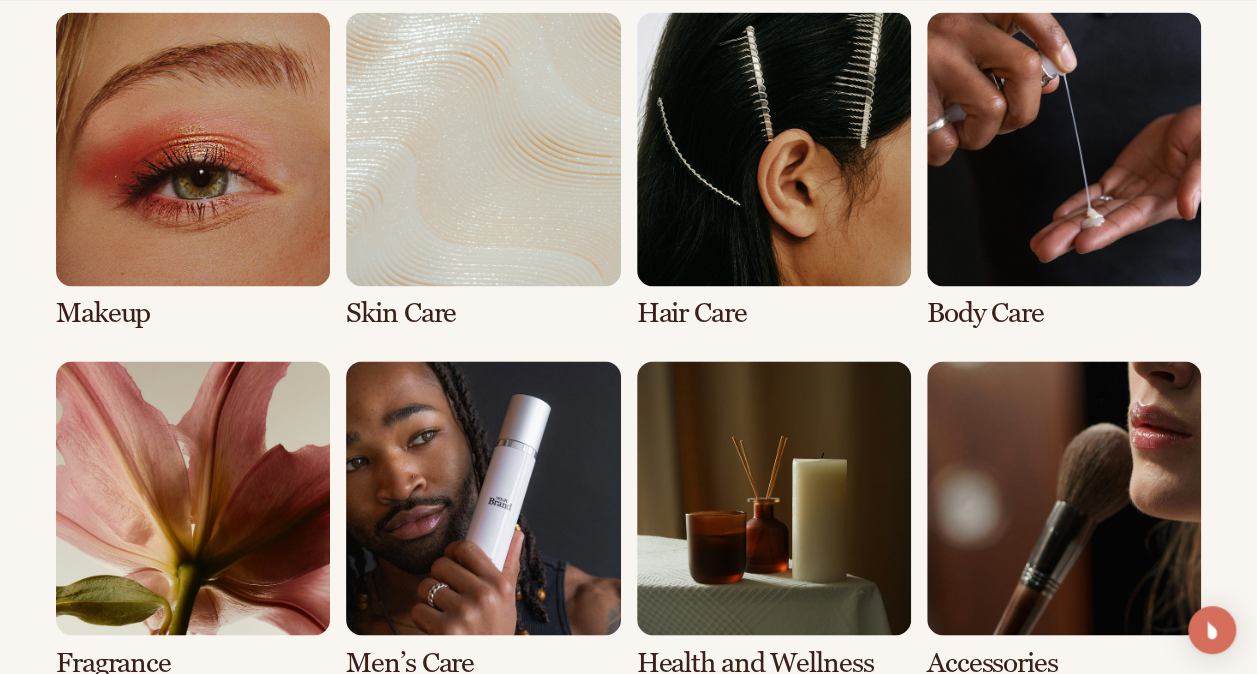 scroll, scrollTop: 1480, scrollLeft: 0, axis: vertical 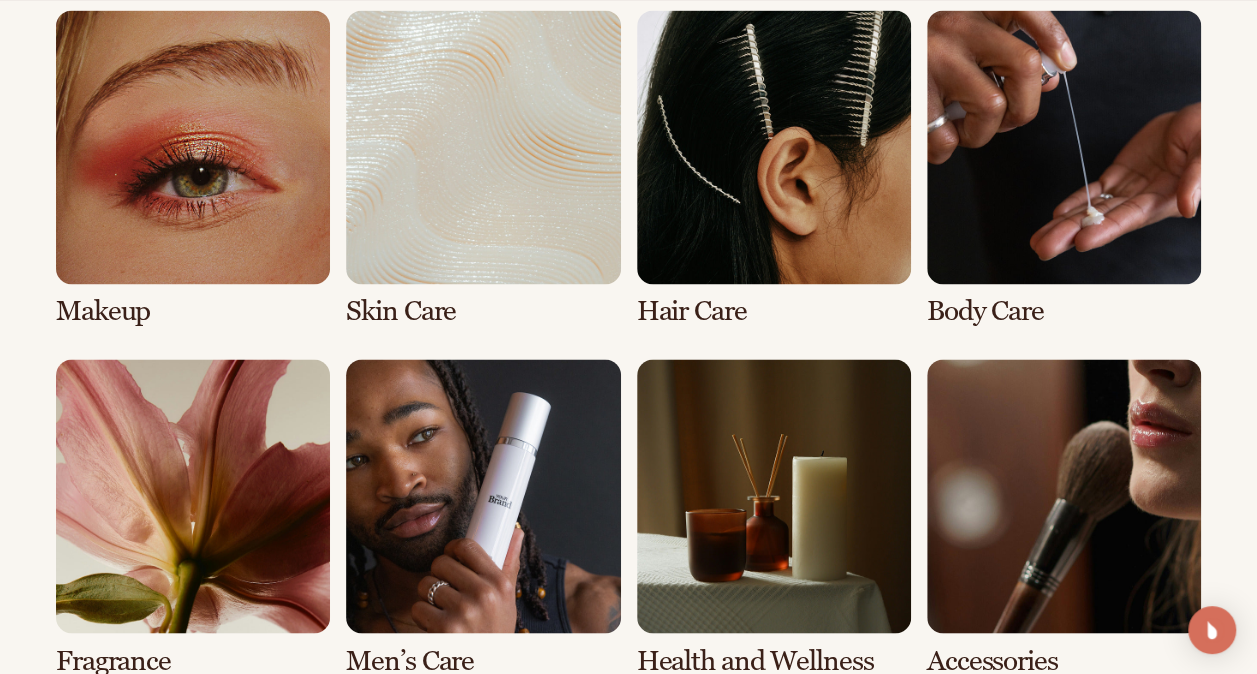 click at bounding box center [193, 168] 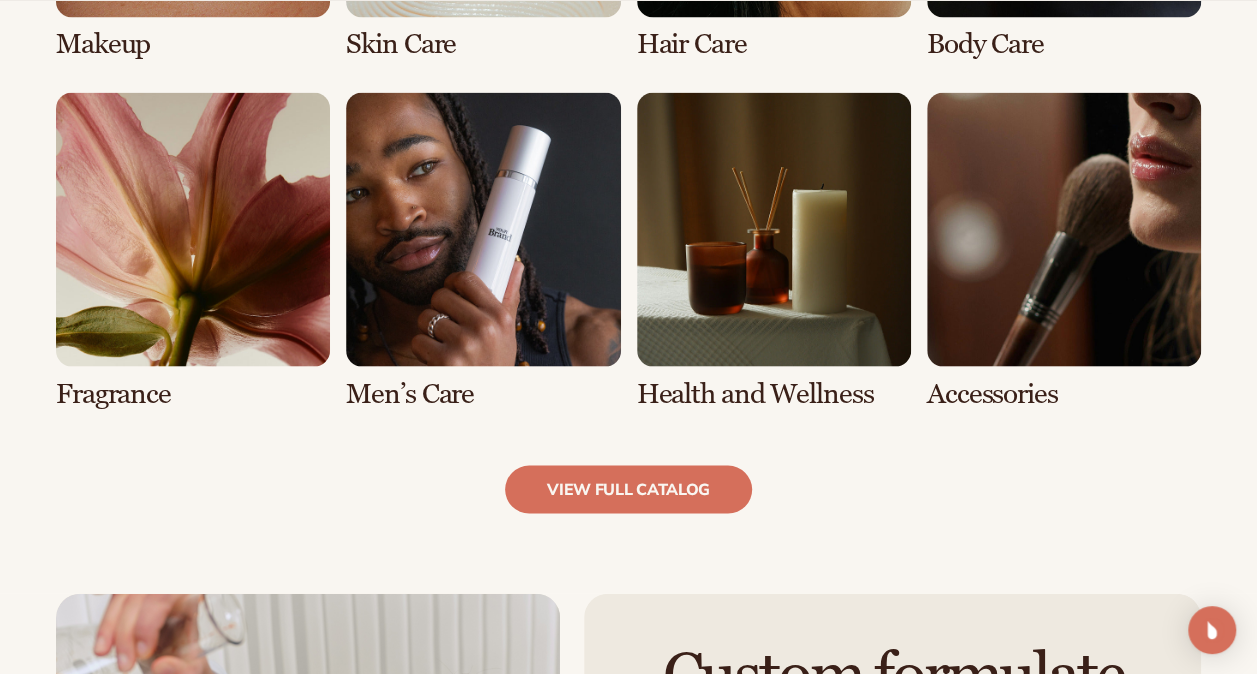 scroll, scrollTop: 1800, scrollLeft: 0, axis: vertical 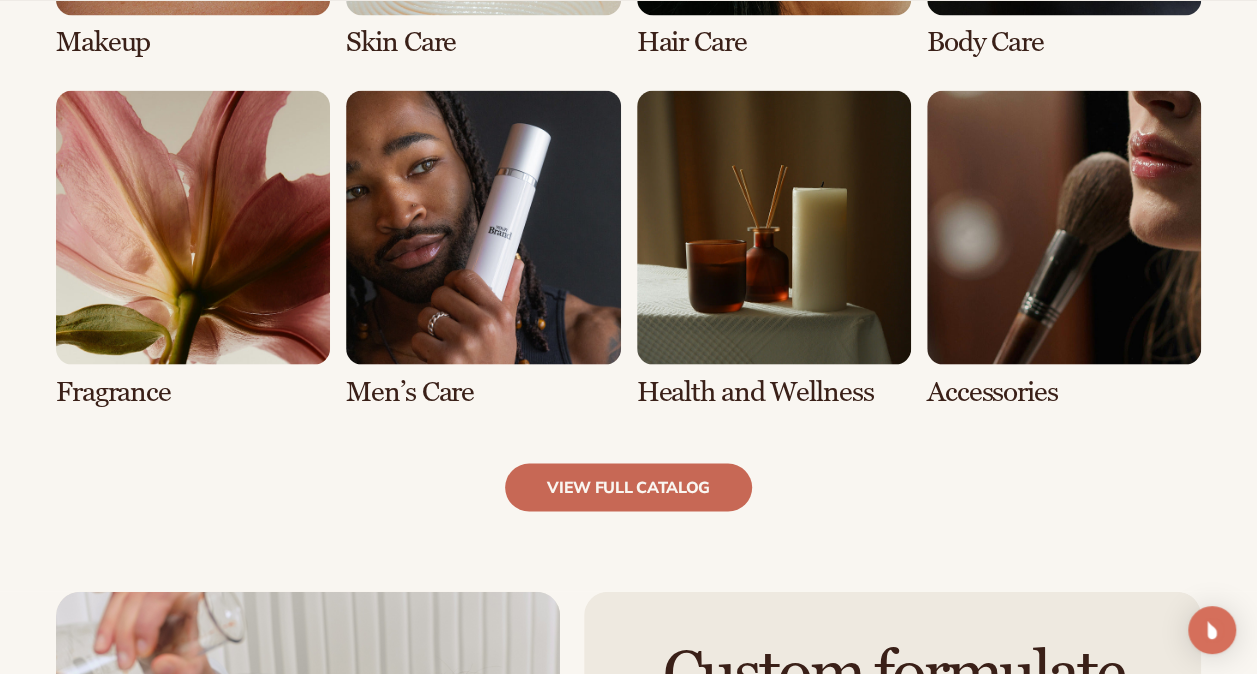 click on "view full catalog" at bounding box center [628, 487] 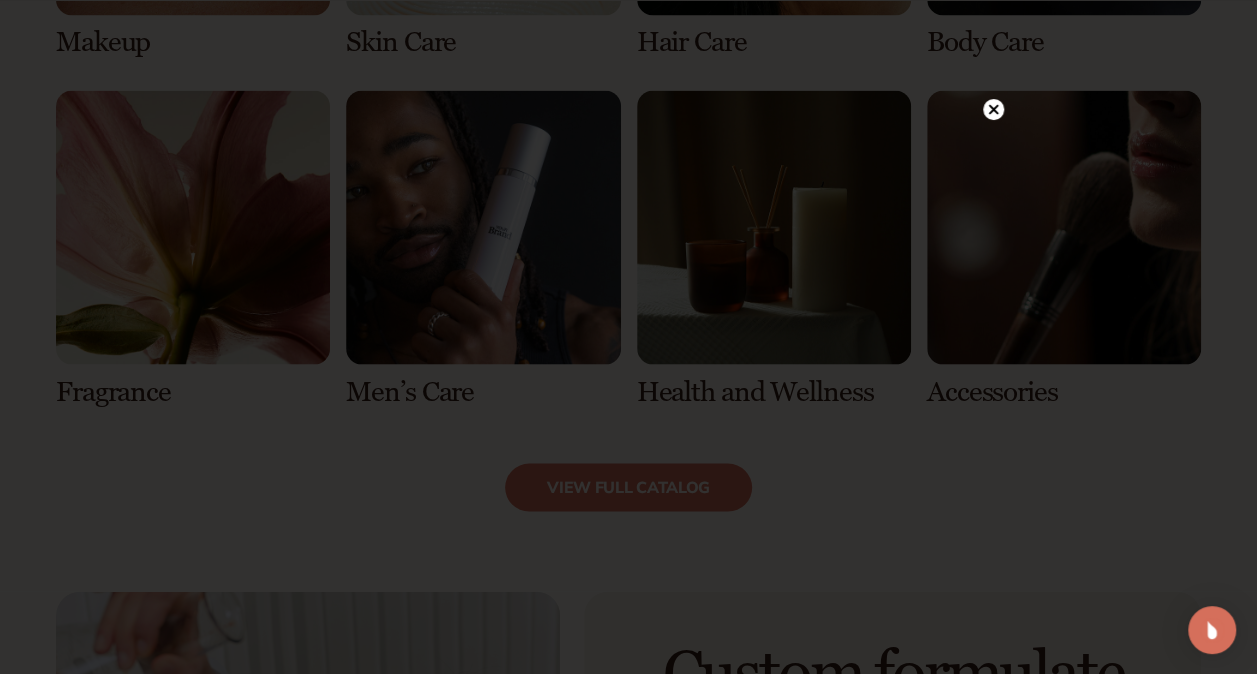 click 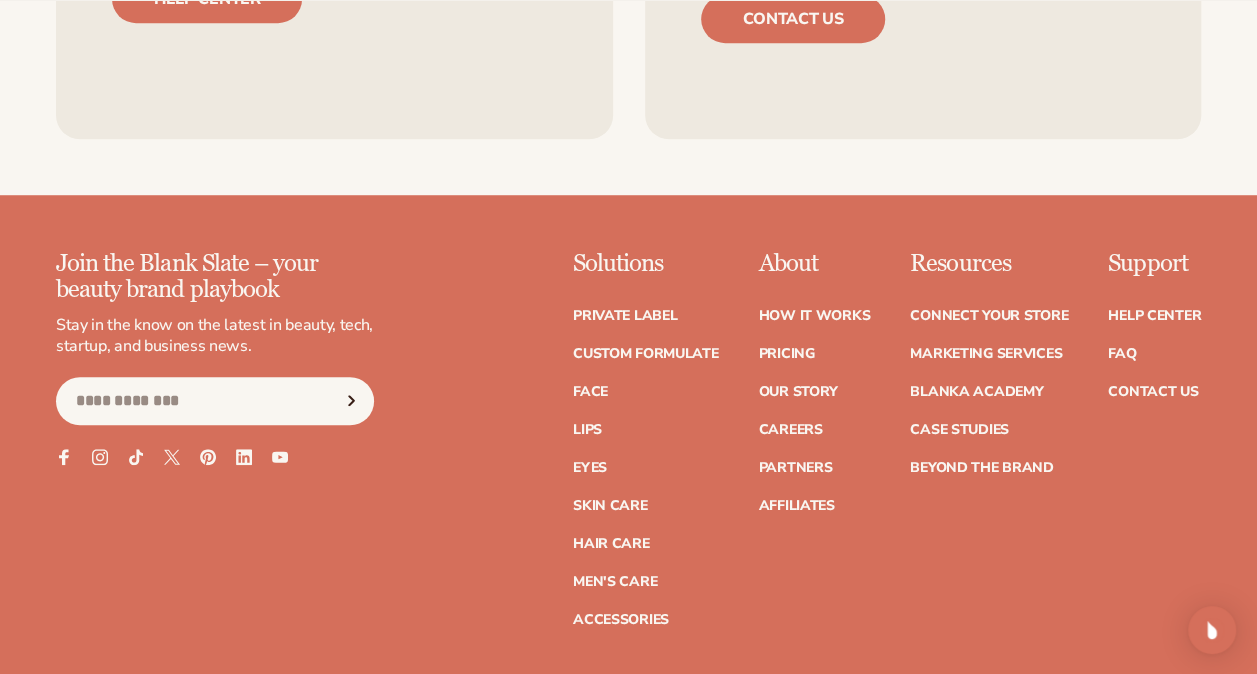 scroll, scrollTop: 4440, scrollLeft: 0, axis: vertical 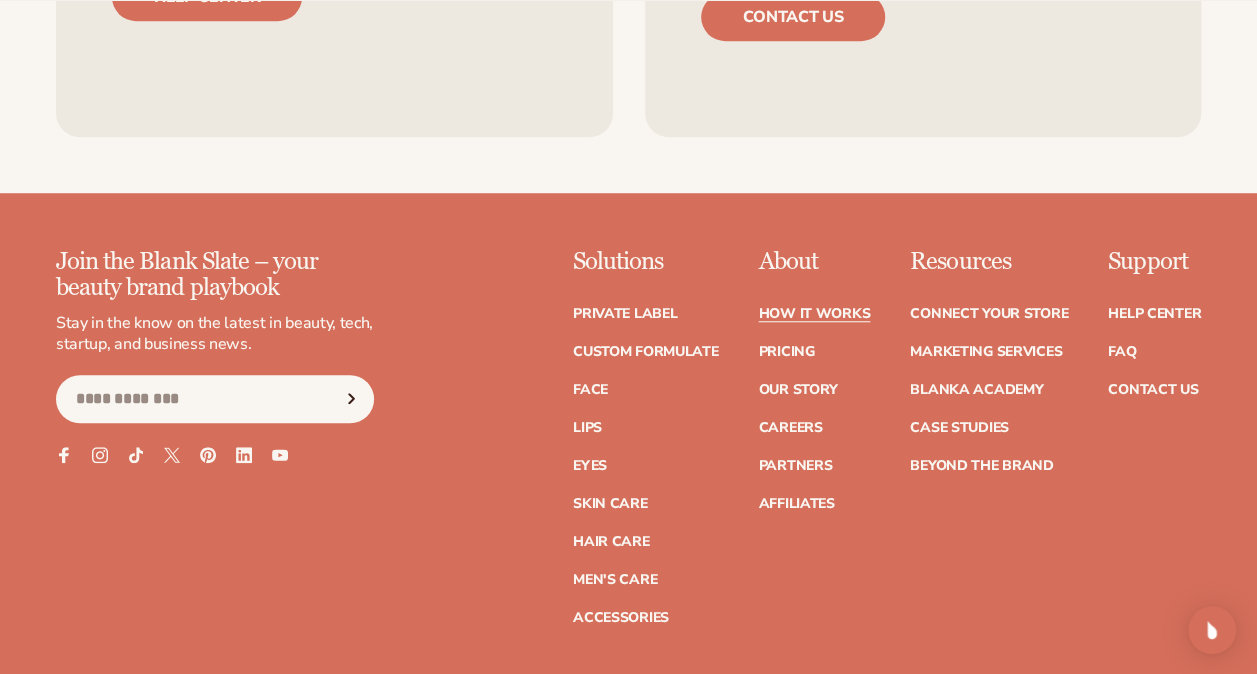 click on "How It Works" at bounding box center [814, 314] 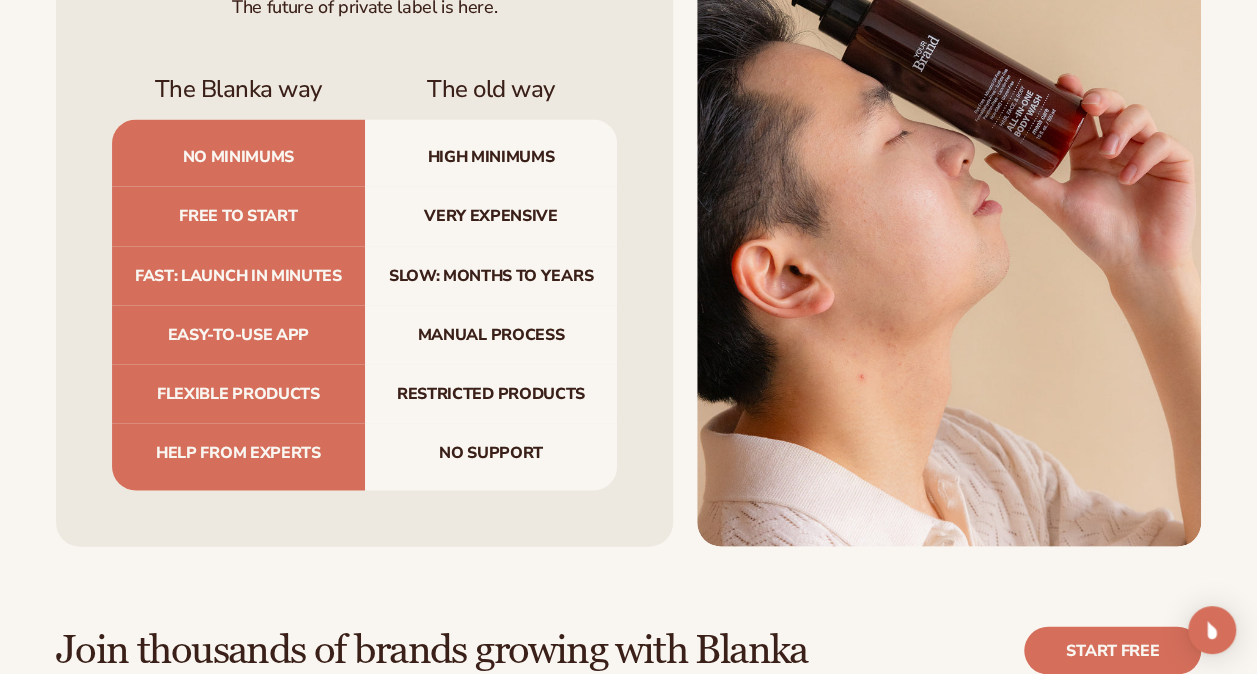 scroll, scrollTop: 1960, scrollLeft: 0, axis: vertical 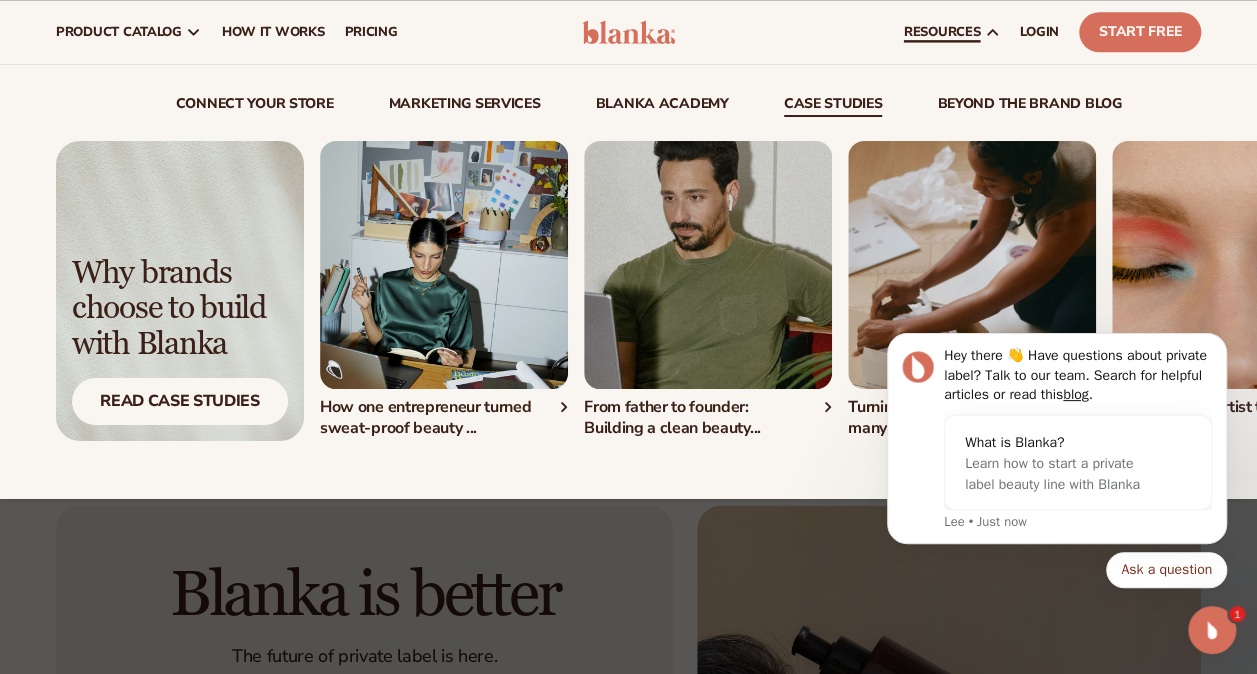 click on "case studies" at bounding box center (833, 107) 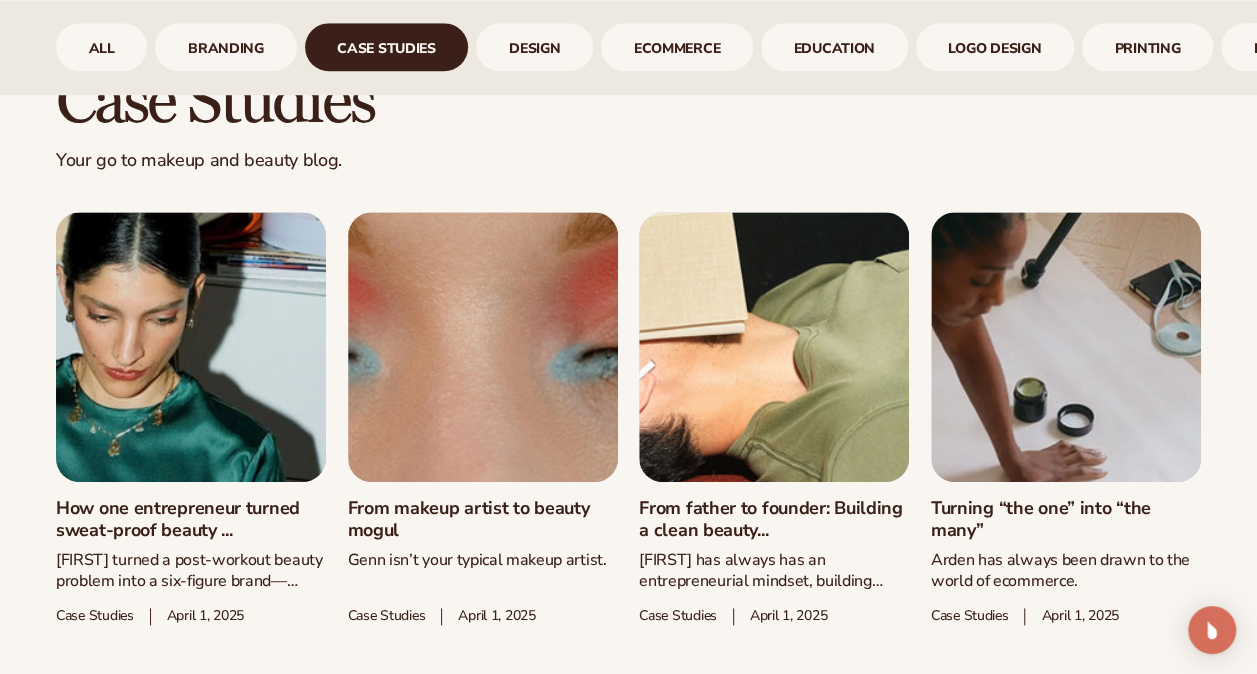 scroll, scrollTop: 880, scrollLeft: 0, axis: vertical 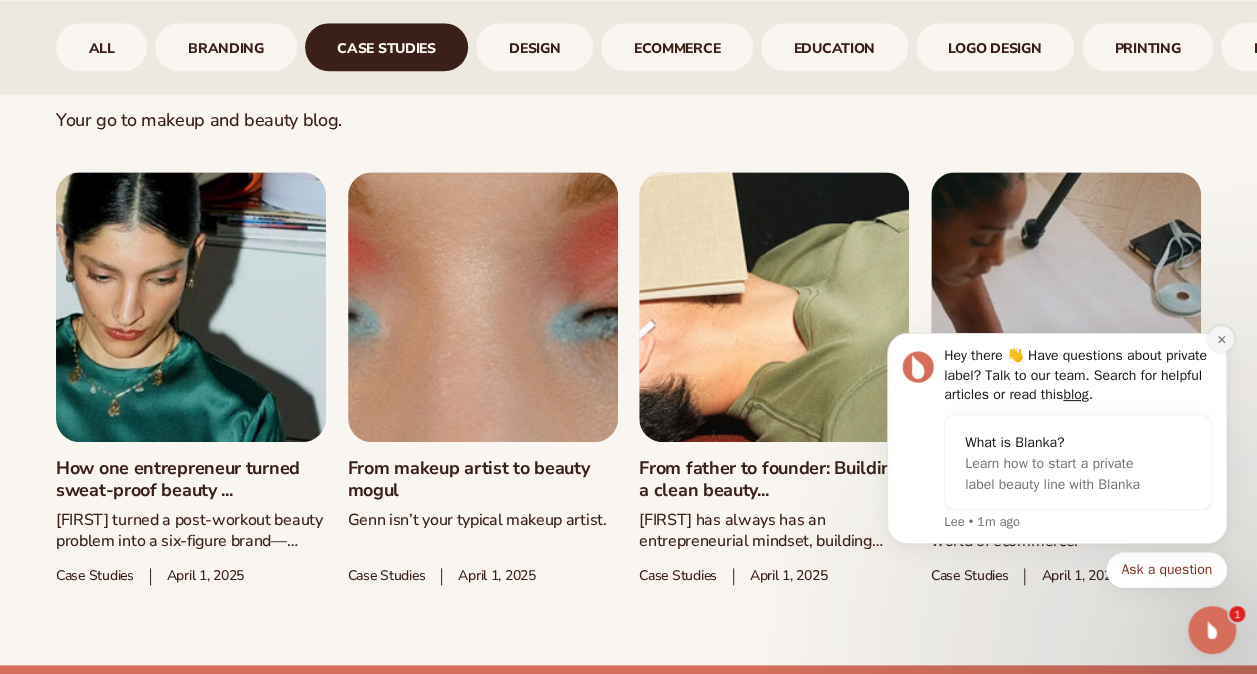 click at bounding box center [1221, 339] 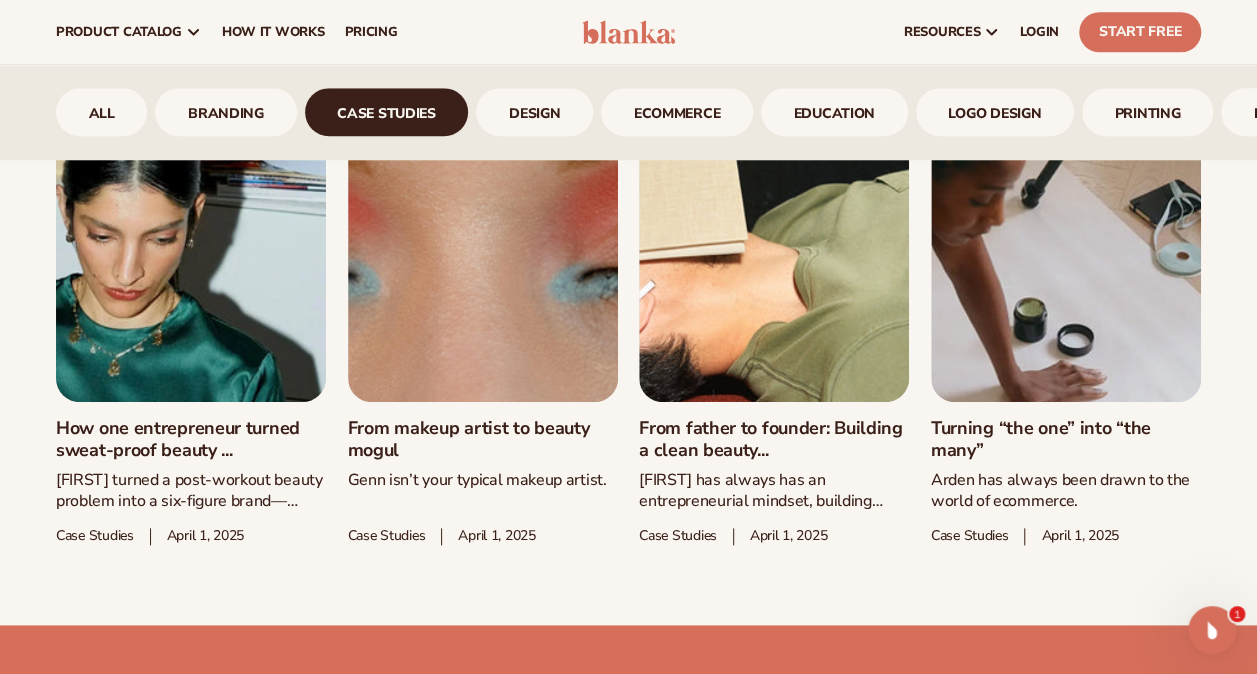 scroll, scrollTop: 920, scrollLeft: 0, axis: vertical 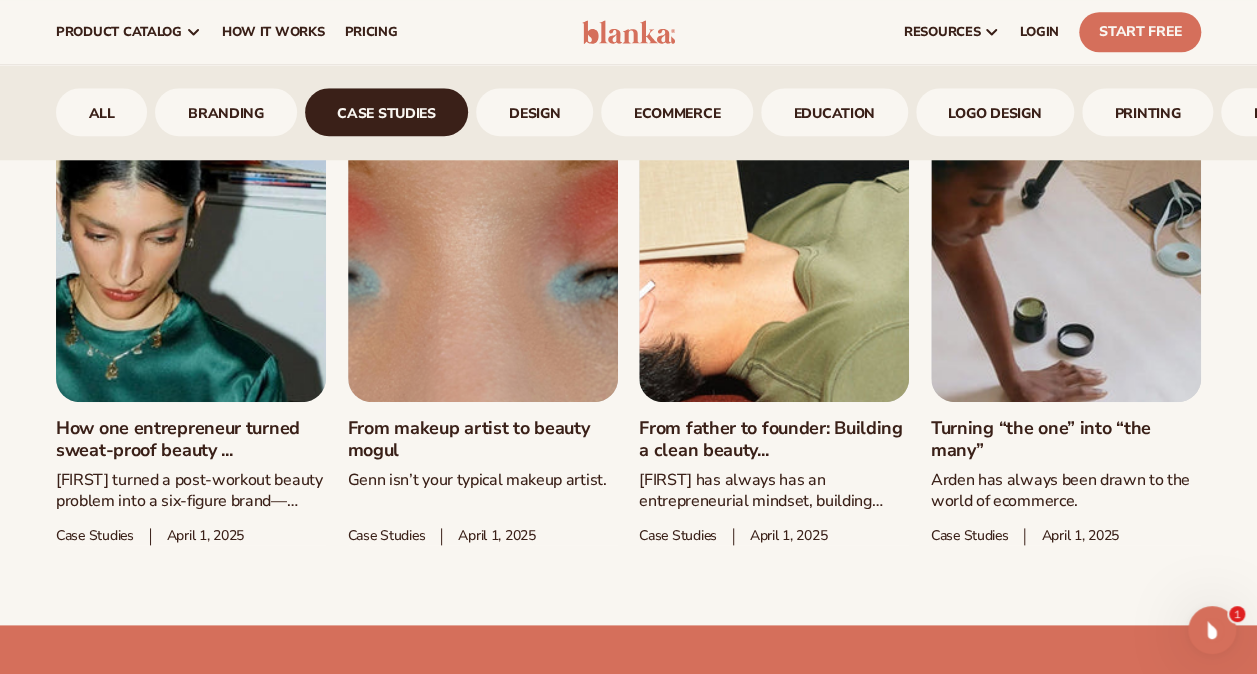 click on "How one entrepreneur turned sweat-proof beauty ..." at bounding box center (191, 439) 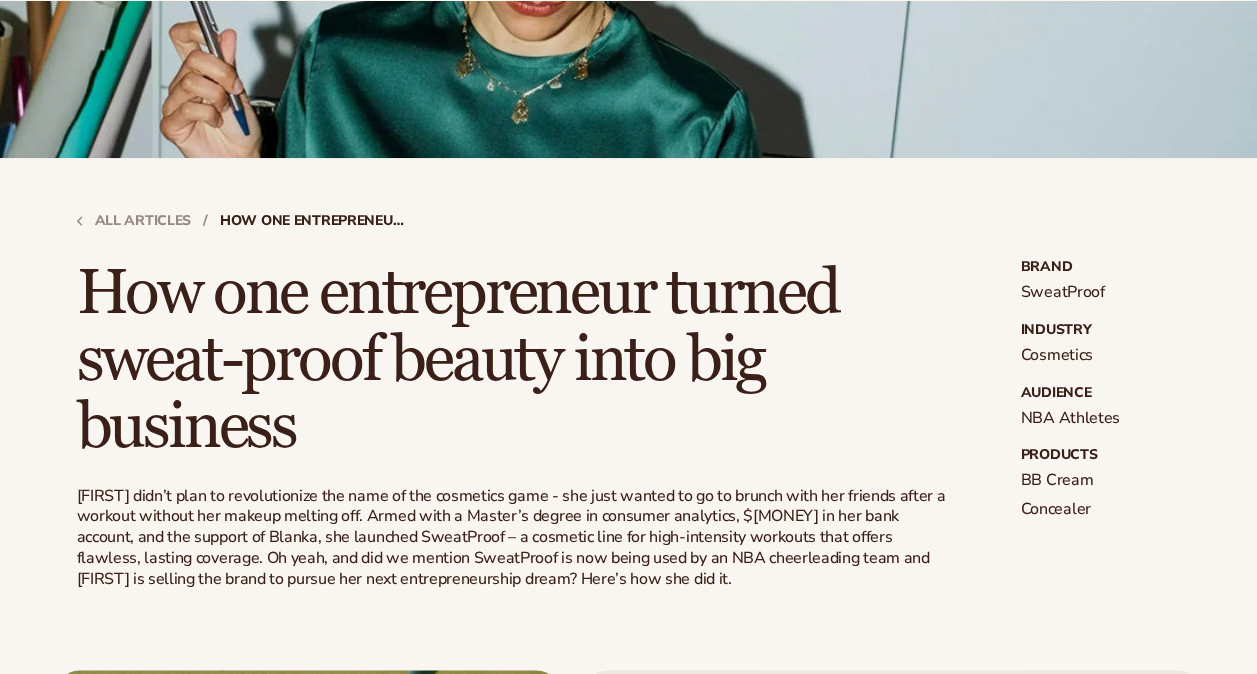 scroll, scrollTop: 320, scrollLeft: 0, axis: vertical 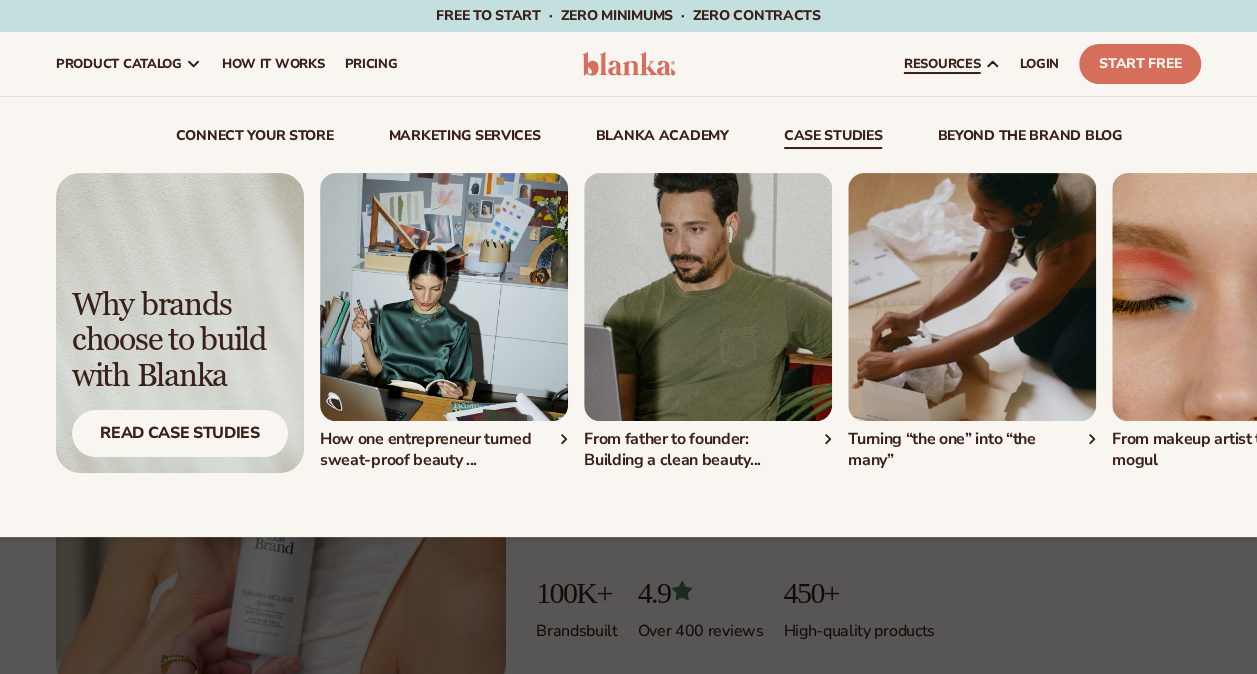 click on "case studies" at bounding box center [833, 139] 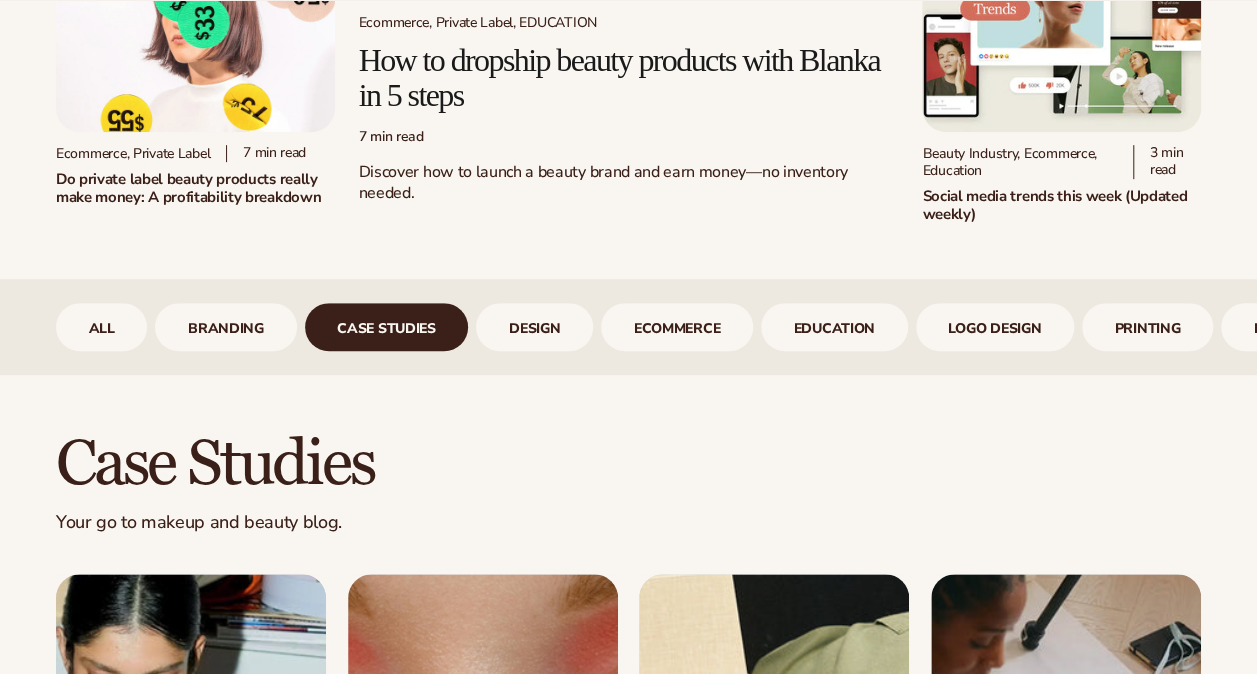 scroll, scrollTop: 480, scrollLeft: 0, axis: vertical 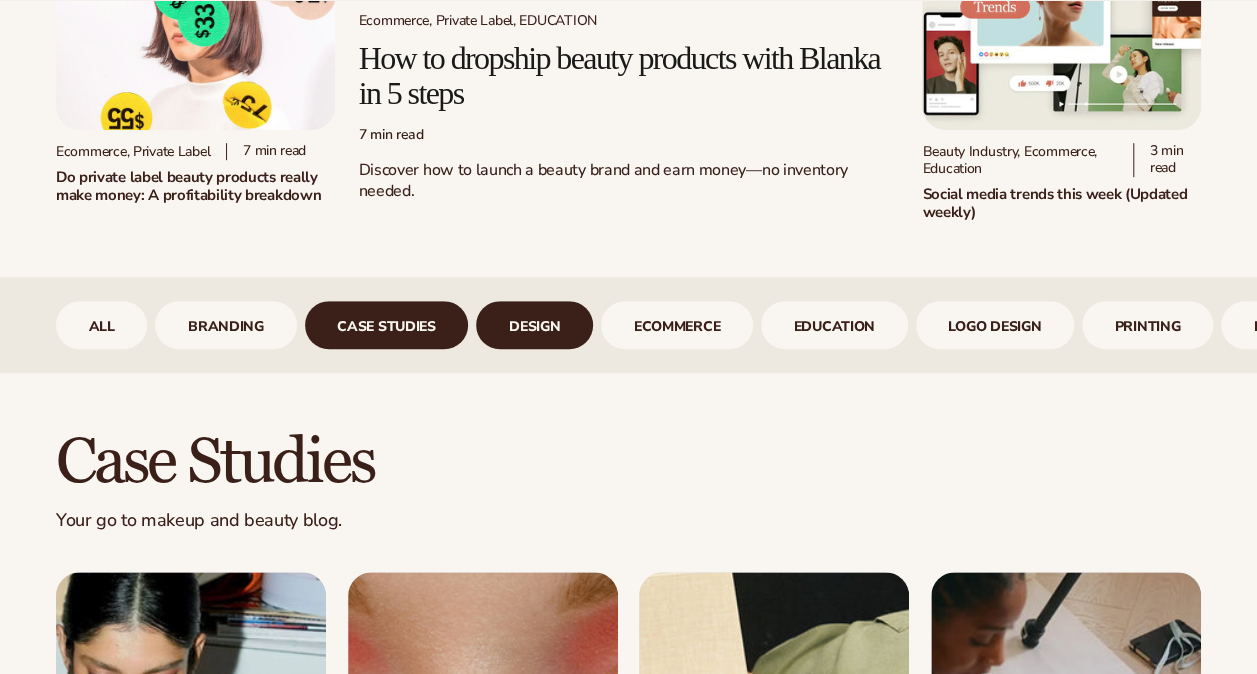 click on "design" at bounding box center (534, 325) 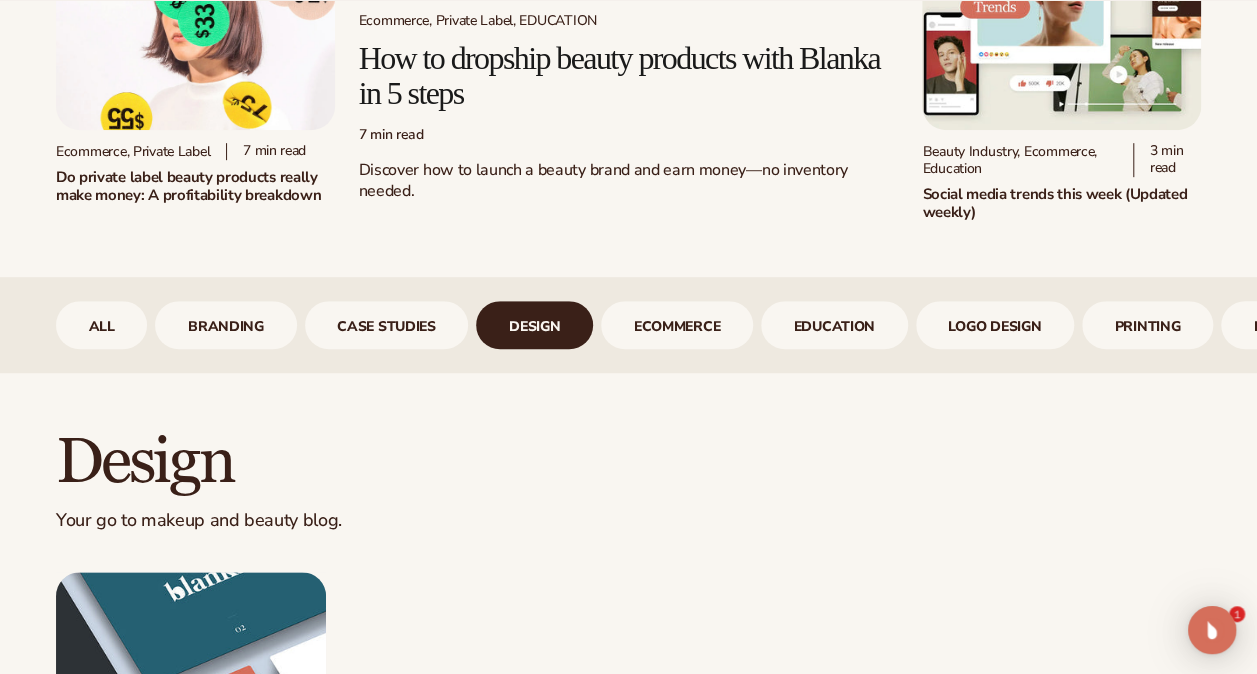 scroll, scrollTop: 0, scrollLeft: 0, axis: both 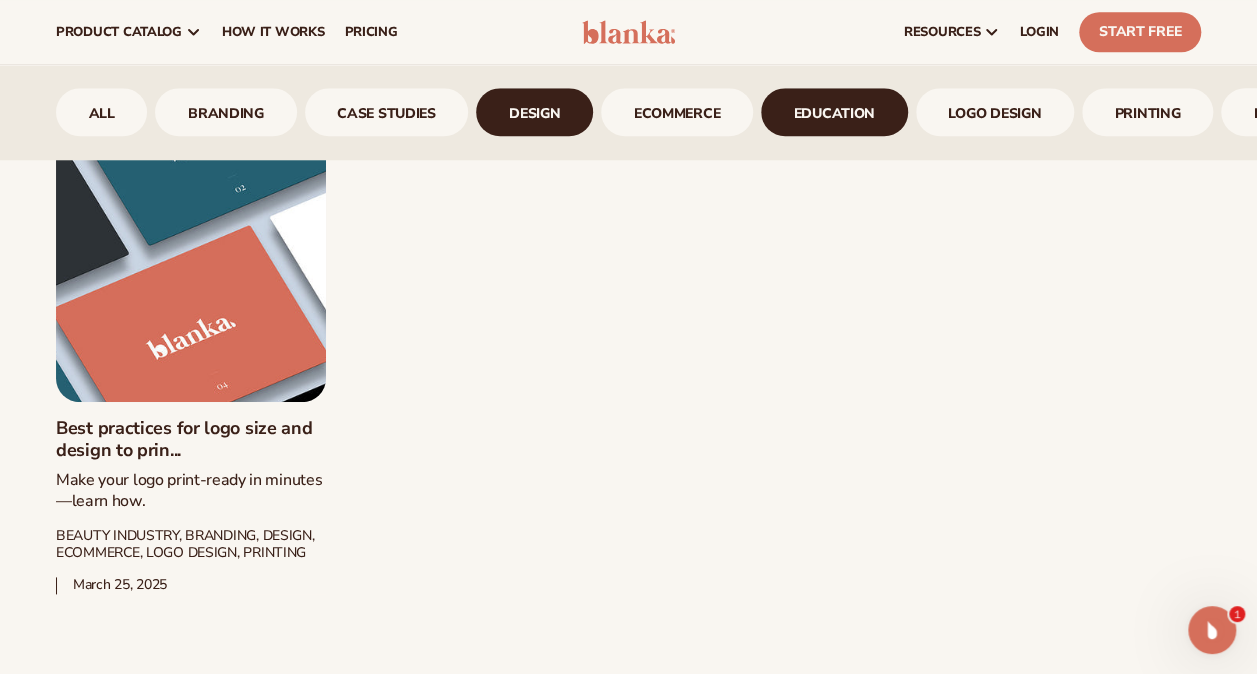 click on "Education" at bounding box center (834, 113) 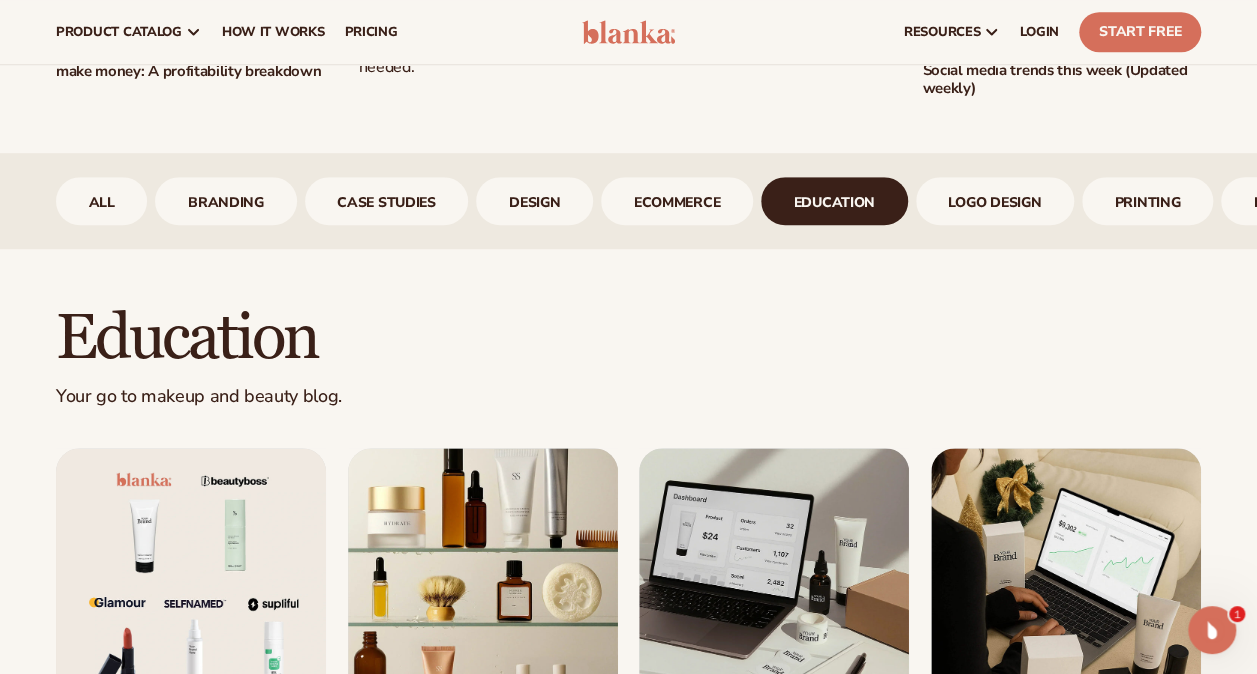 scroll, scrollTop: 600, scrollLeft: 0, axis: vertical 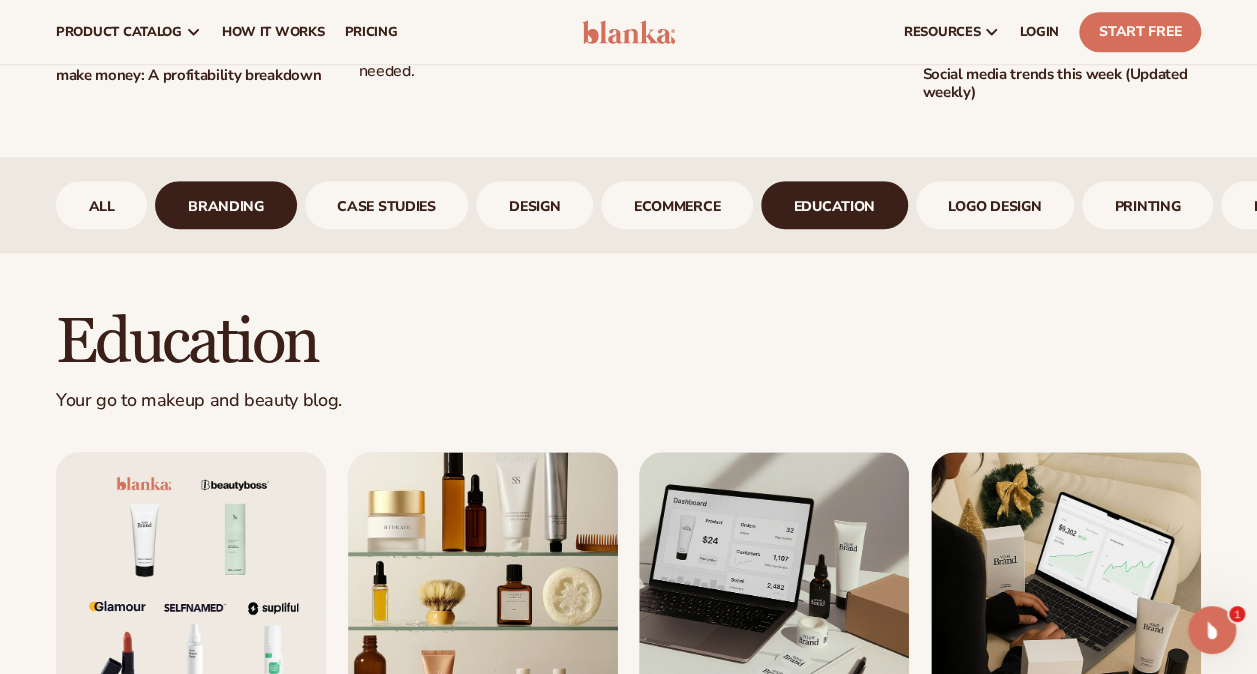 click on "branding" at bounding box center [225, 205] 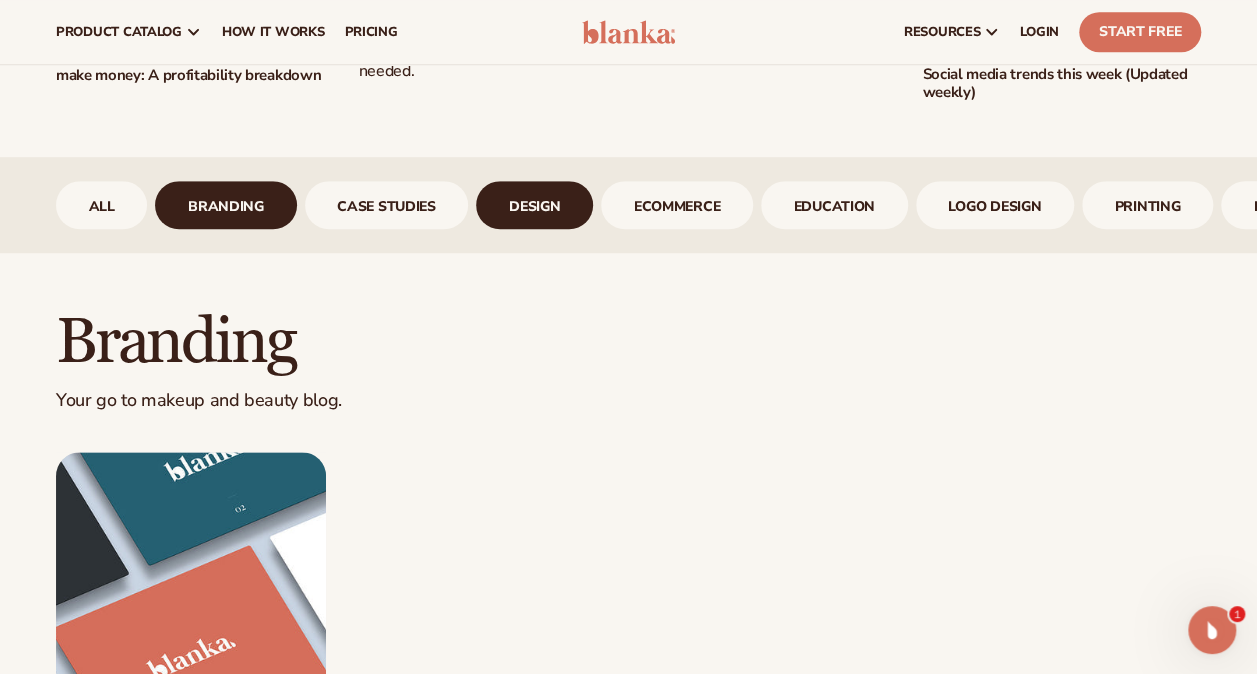 click on "design" at bounding box center (534, 205) 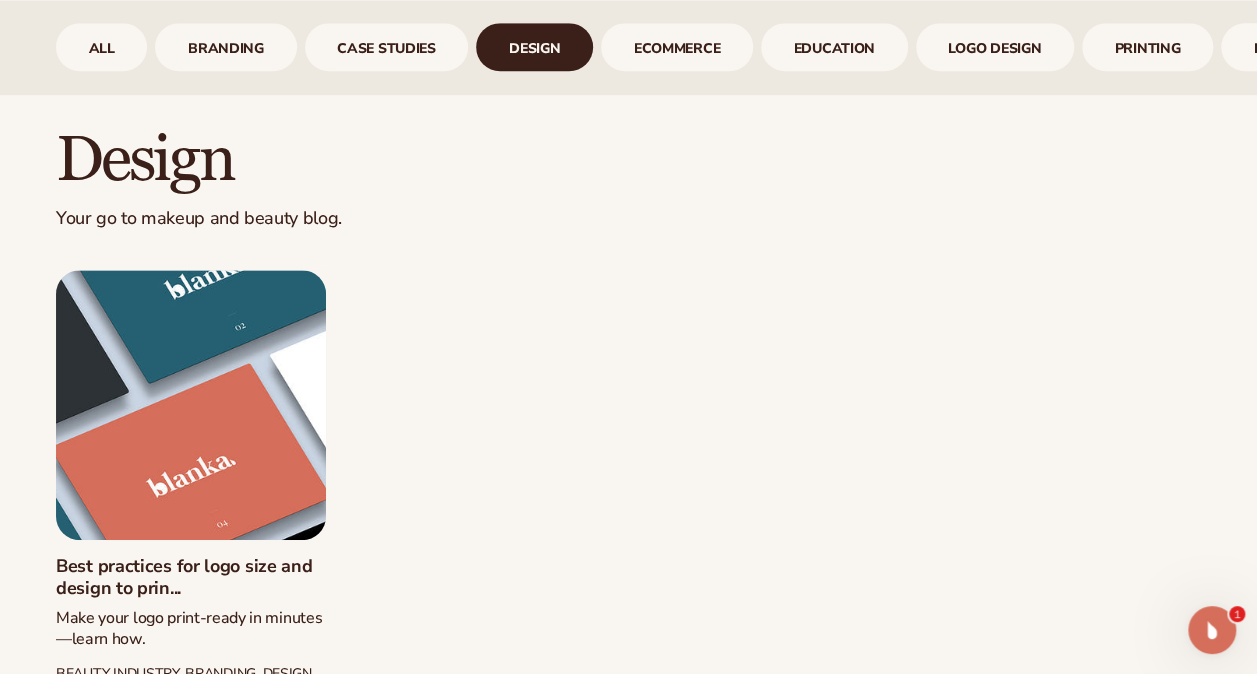 scroll, scrollTop: 800, scrollLeft: 0, axis: vertical 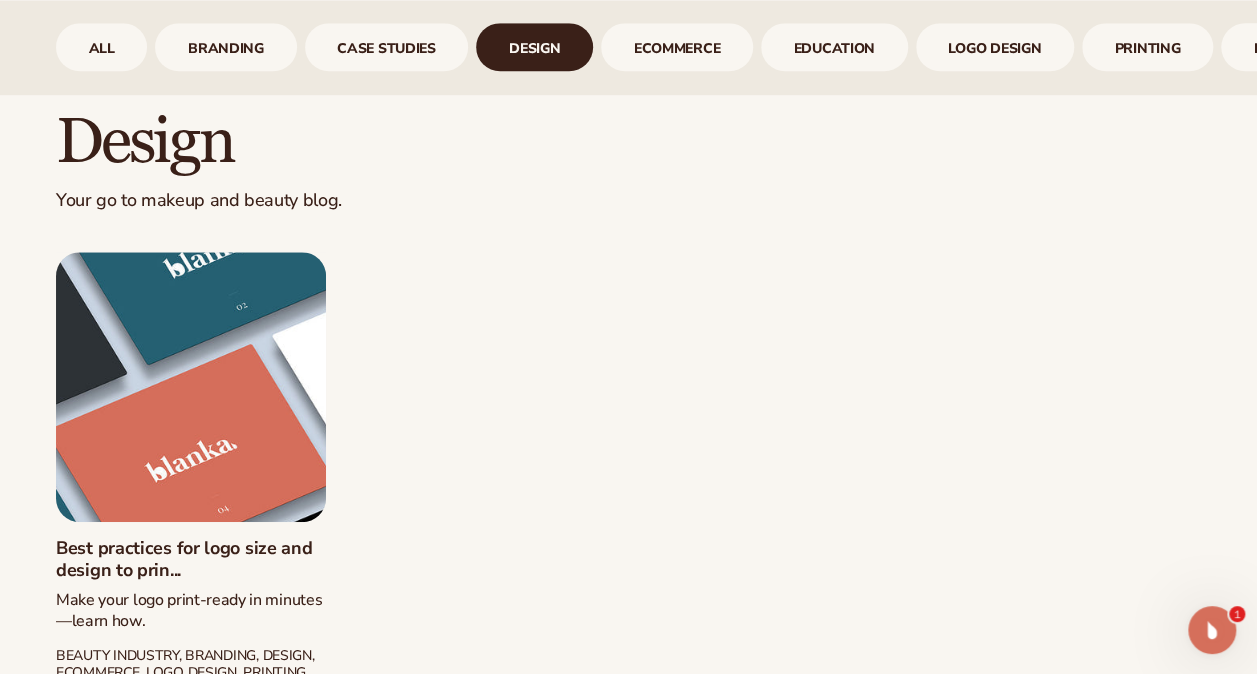 click on "Best practices for logo size and design to prin..." at bounding box center (191, 559) 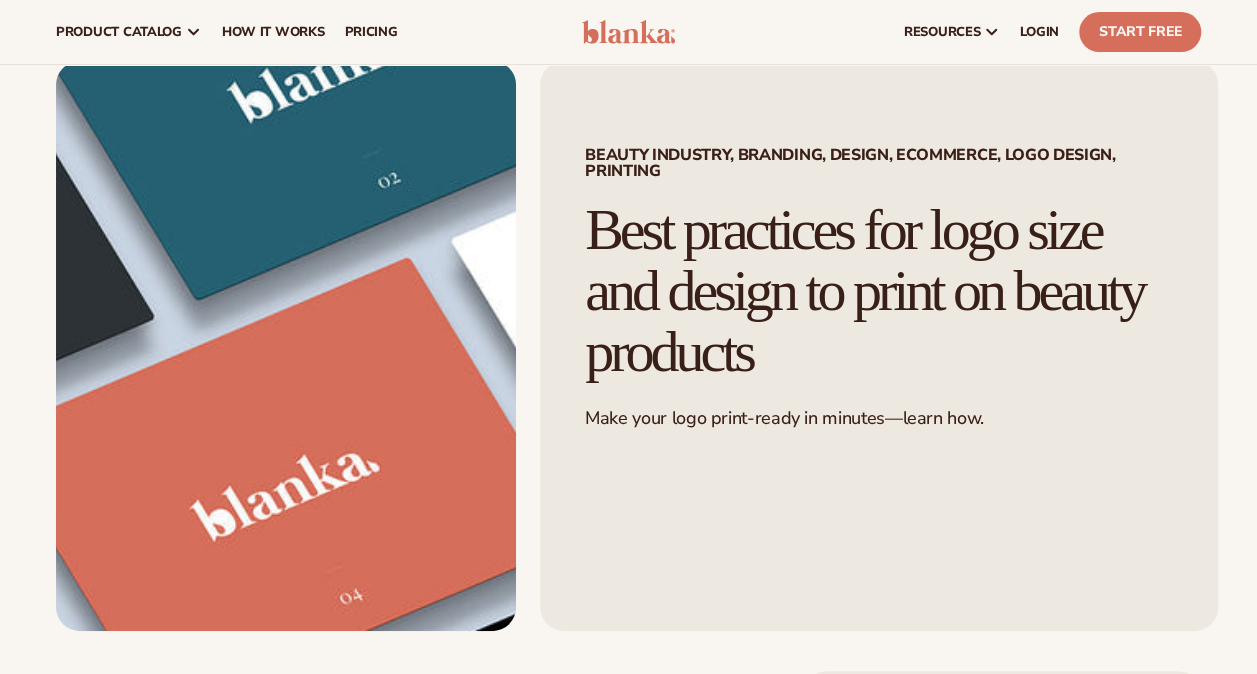 scroll, scrollTop: 0, scrollLeft: 0, axis: both 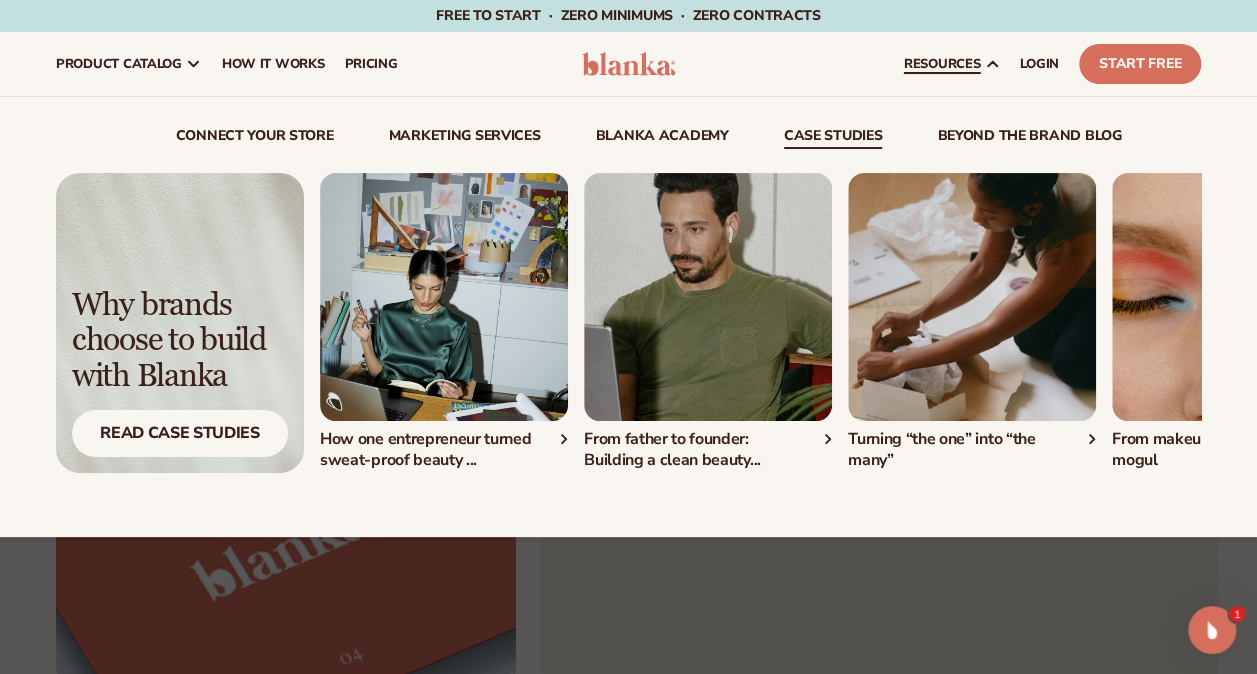 click on "case studies" at bounding box center (833, 139) 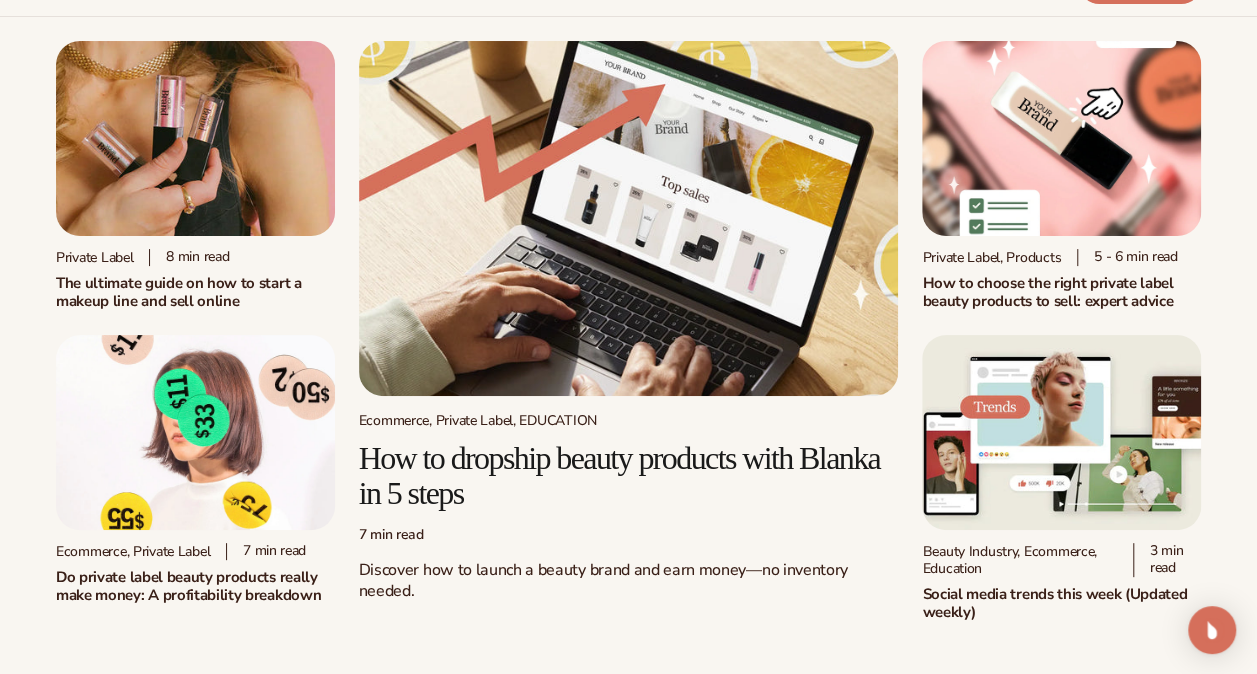 scroll, scrollTop: 120, scrollLeft: 0, axis: vertical 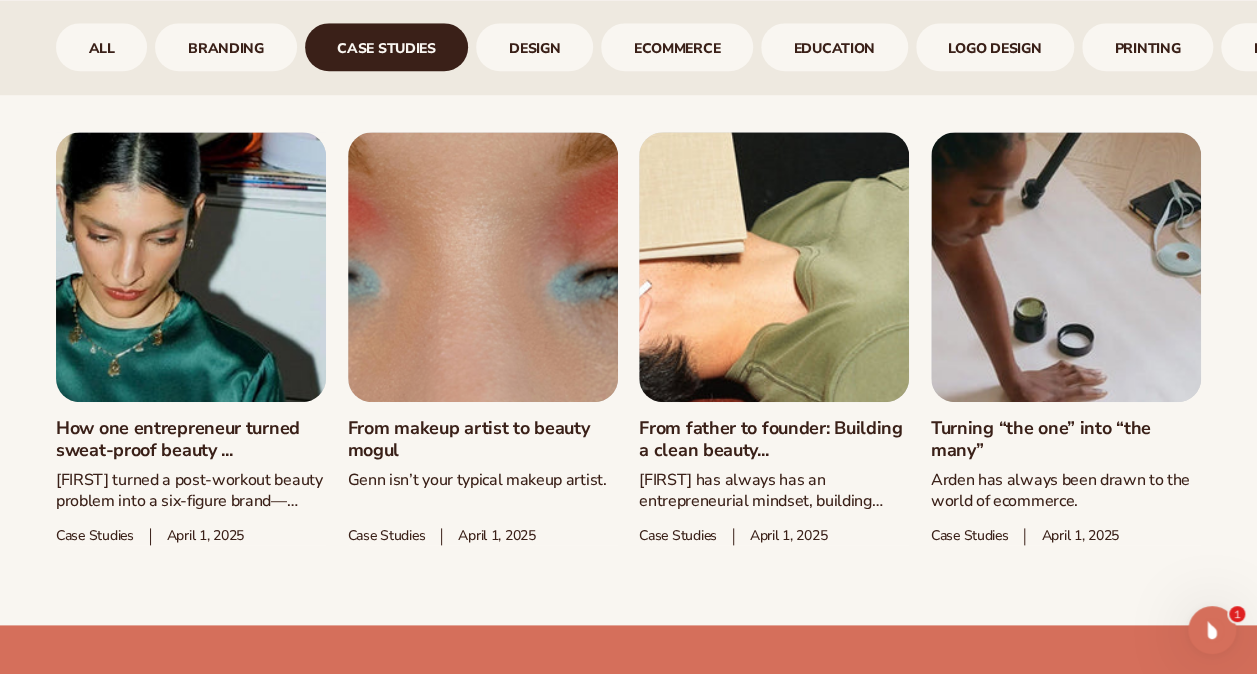 click on "From father to founder: Building a clean beauty..." at bounding box center (774, 439) 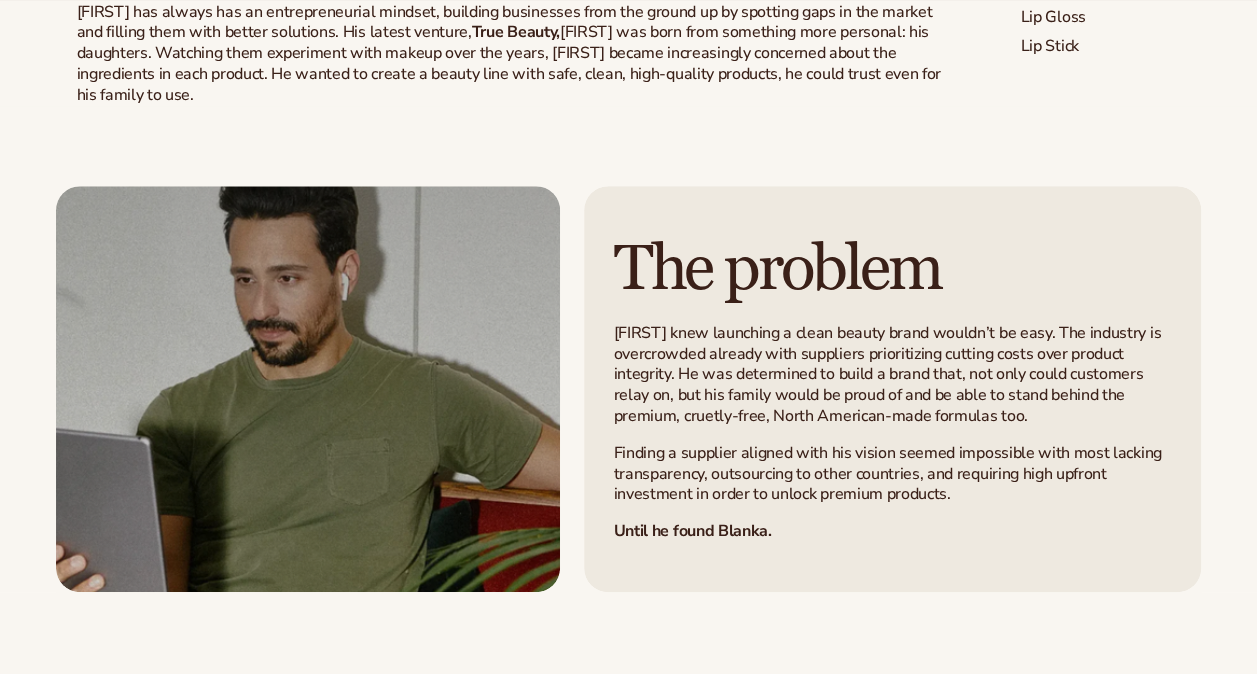 scroll, scrollTop: 840, scrollLeft: 0, axis: vertical 